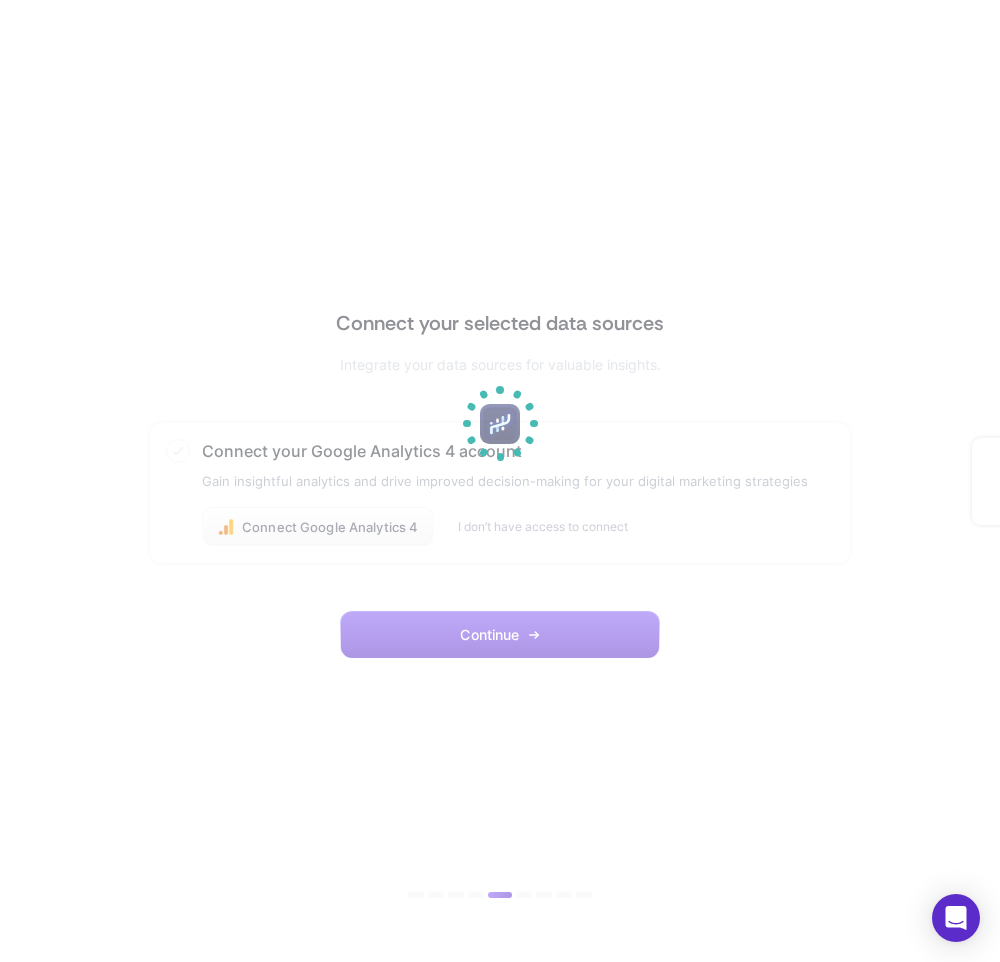 scroll, scrollTop: 0, scrollLeft: 0, axis: both 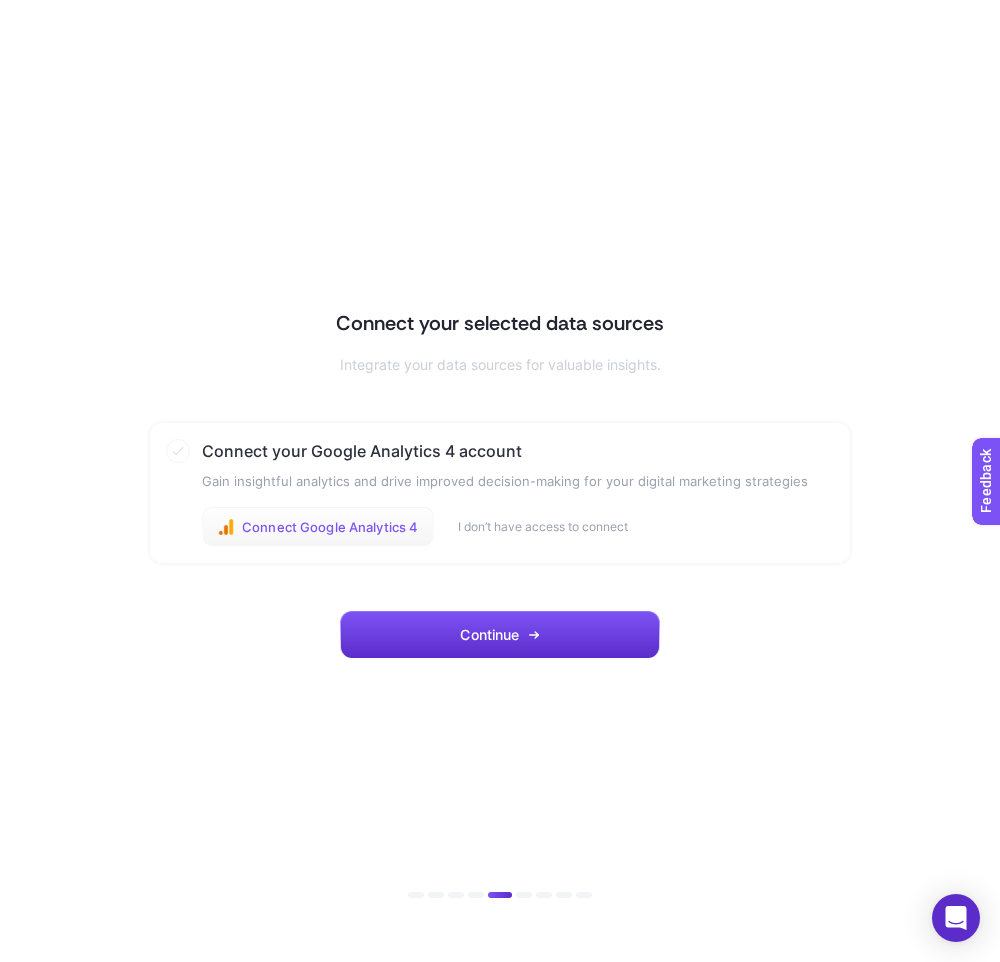 click on "Connect Google Analytics 4" 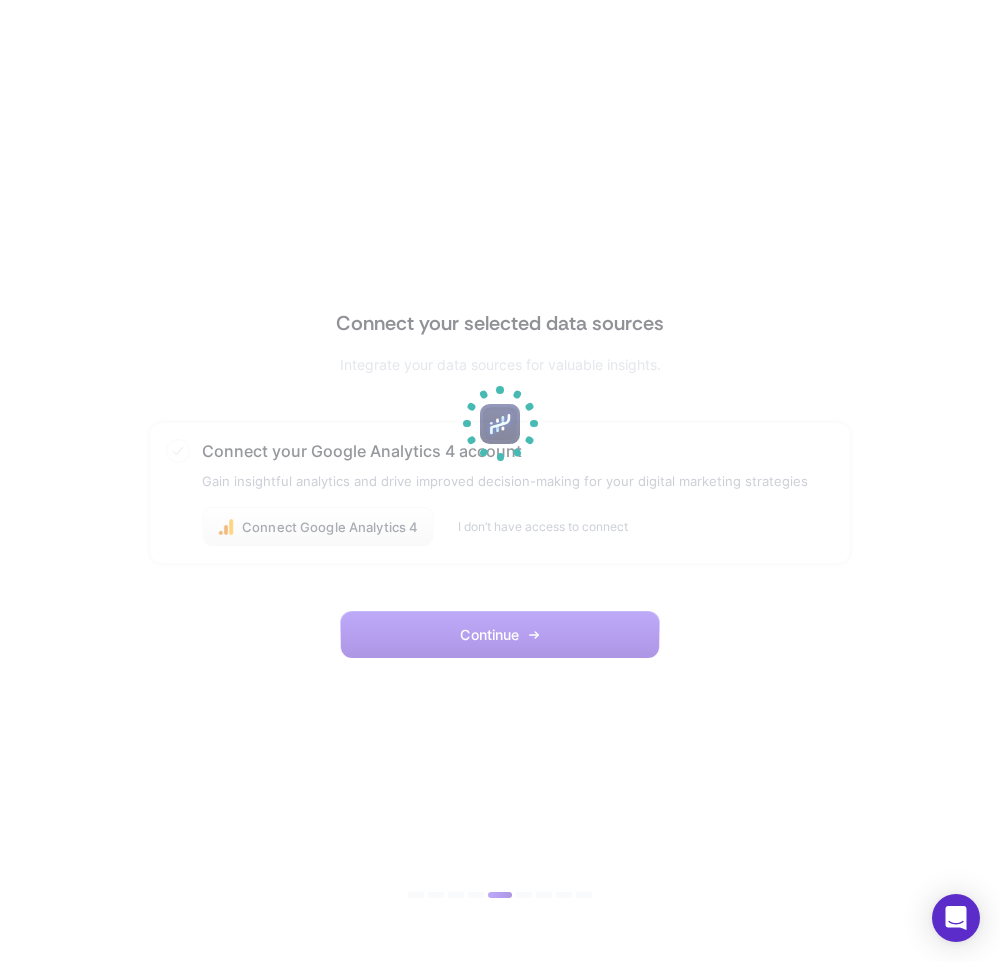 scroll, scrollTop: 0, scrollLeft: 0, axis: both 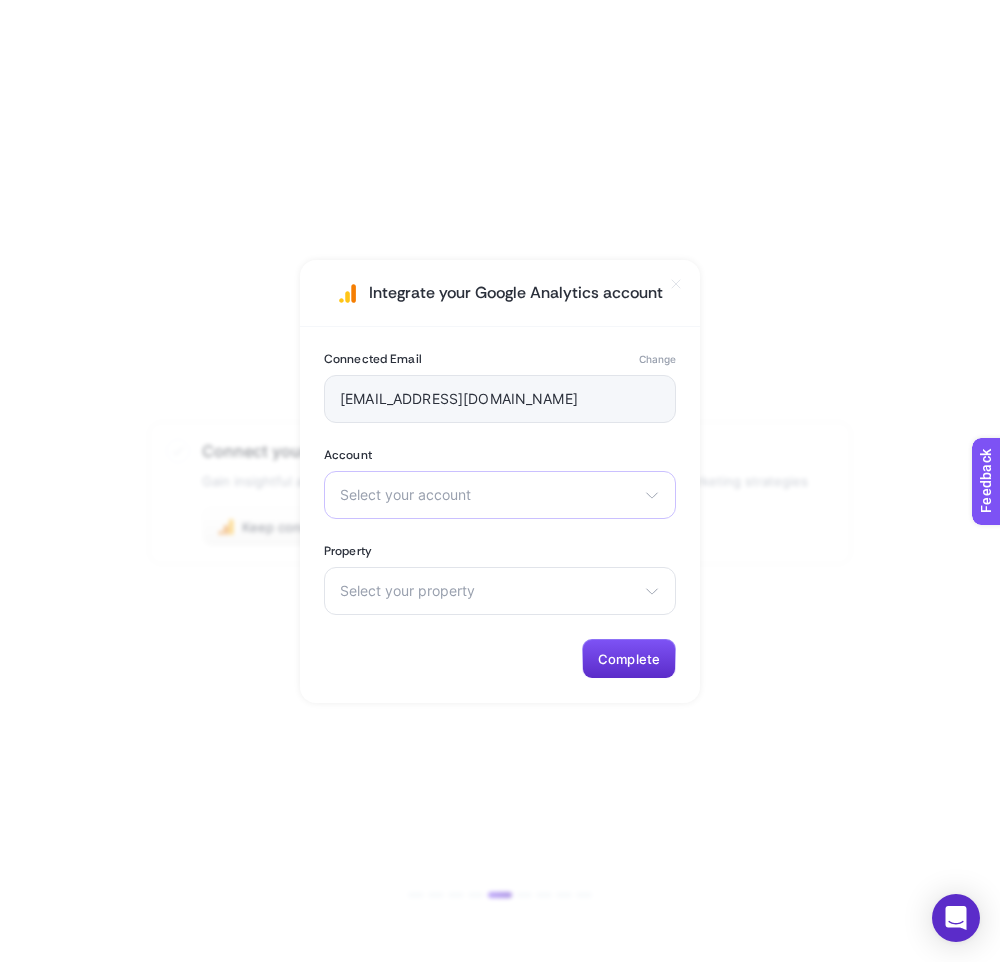 click on "Select your account" at bounding box center (488, 495) 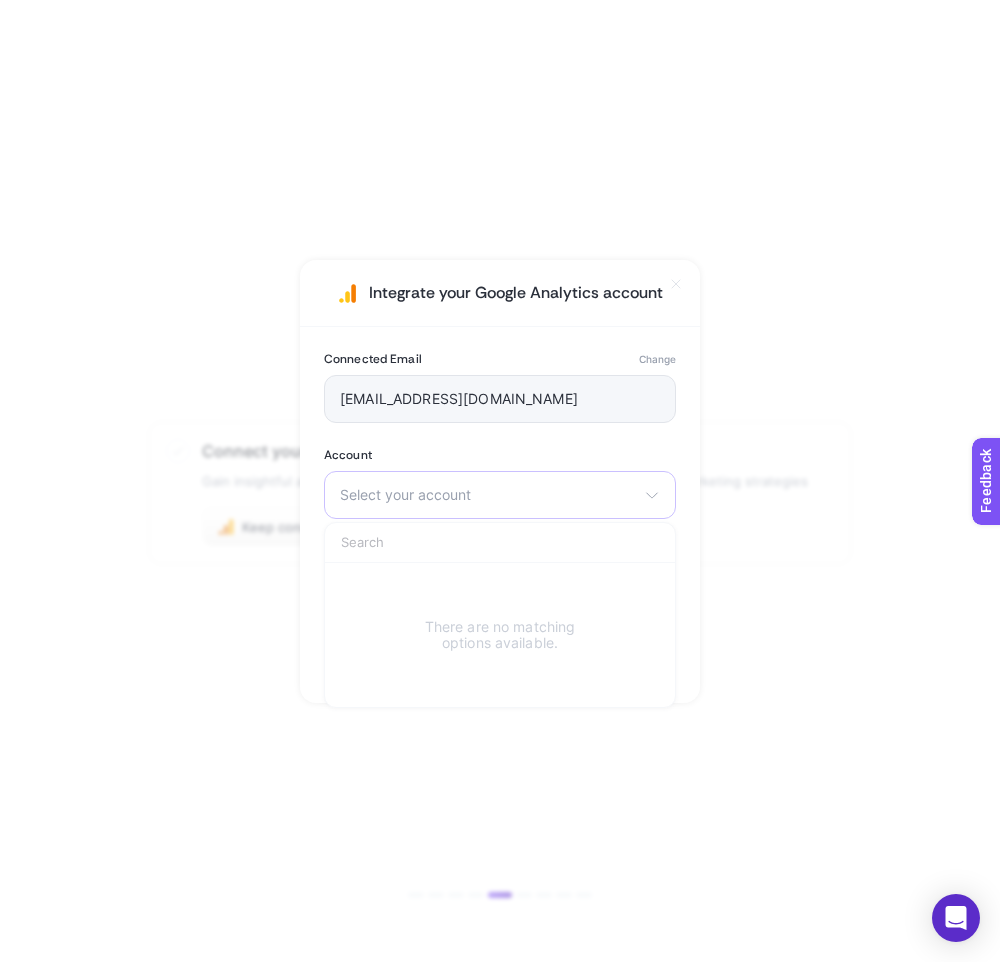 click on "There are no matching options available." 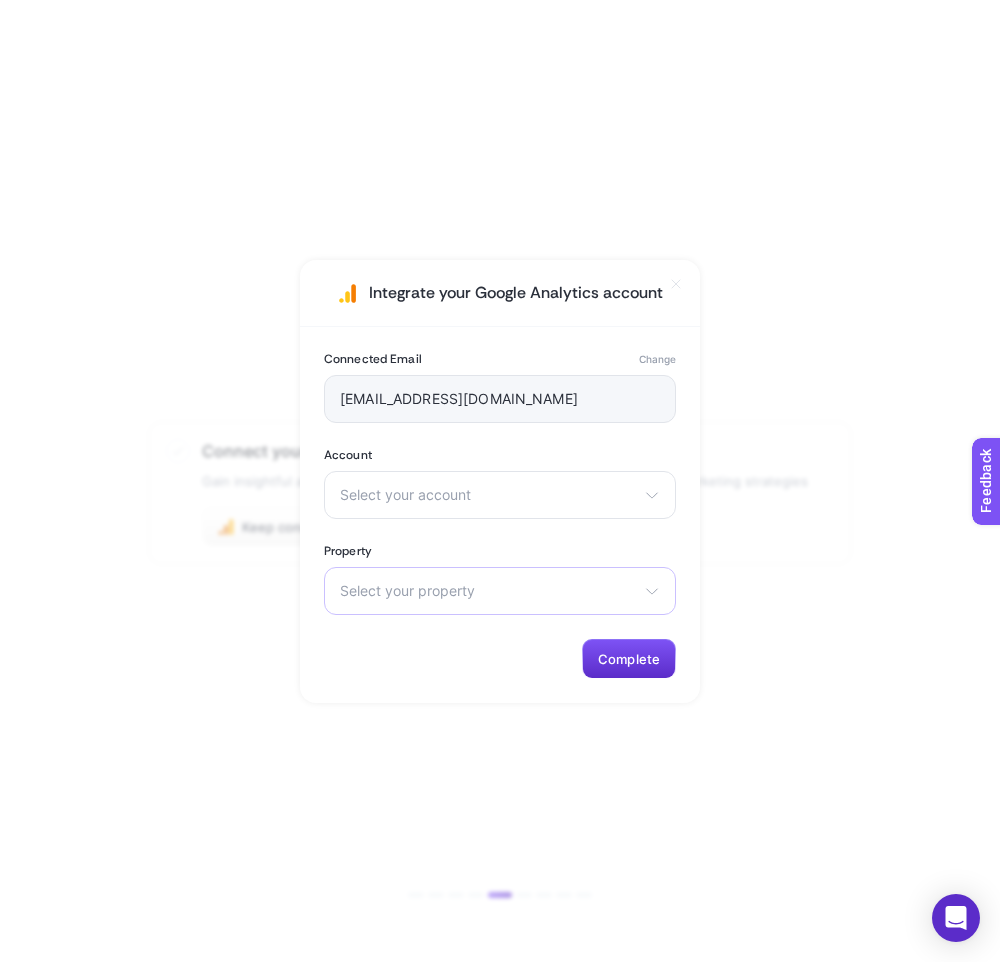 click on "Select your property" at bounding box center [488, 591] 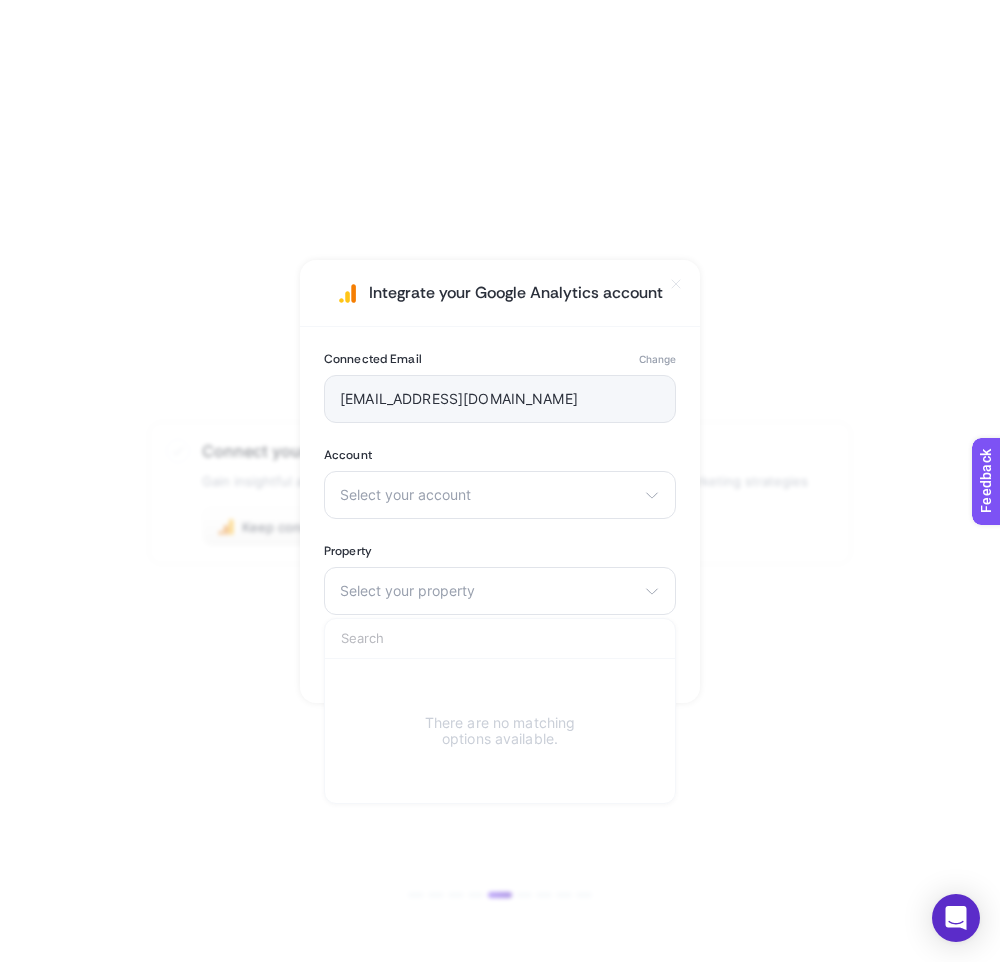 click on "Change" 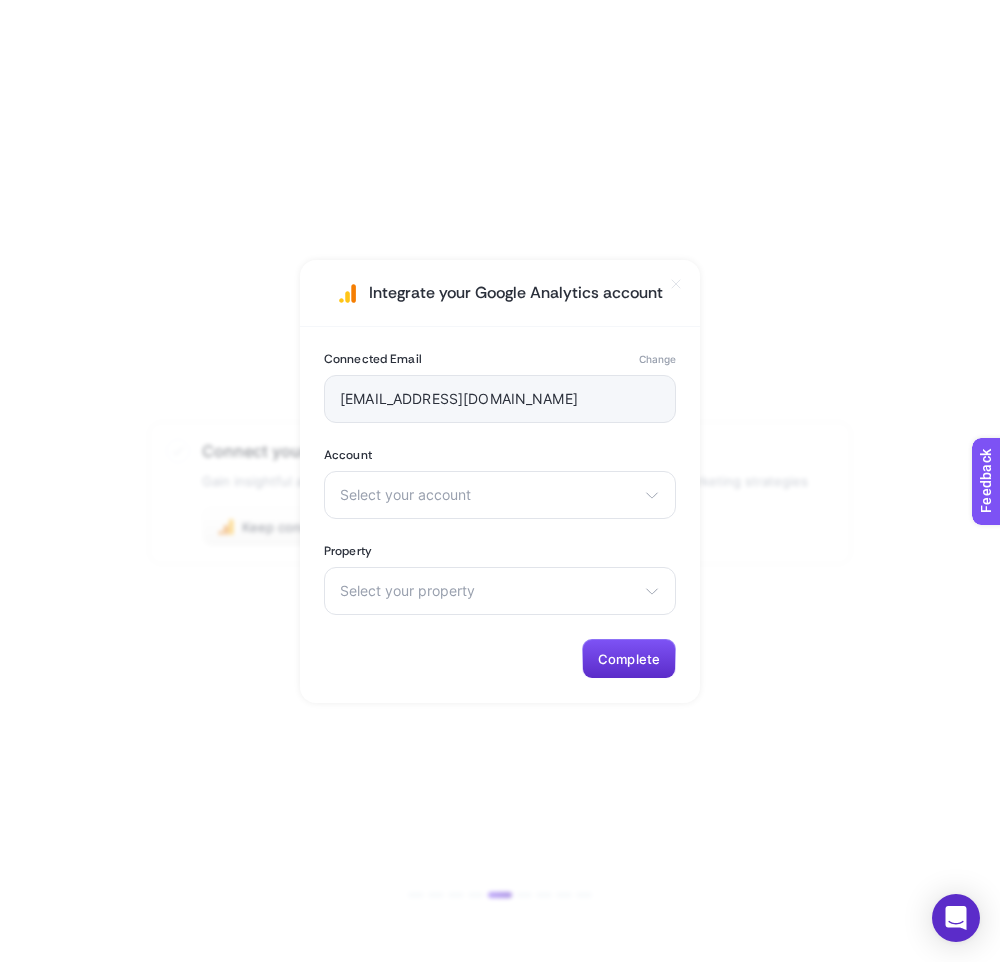click on "Change" 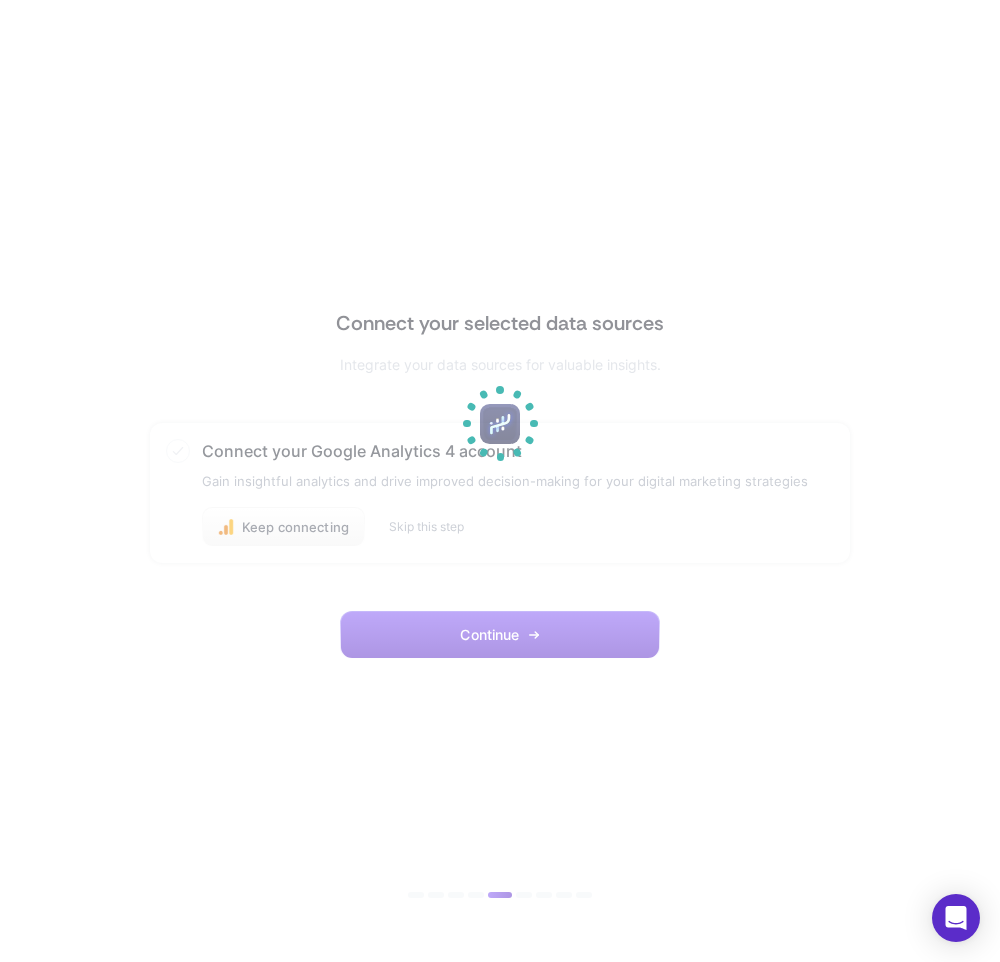 scroll, scrollTop: 0, scrollLeft: 0, axis: both 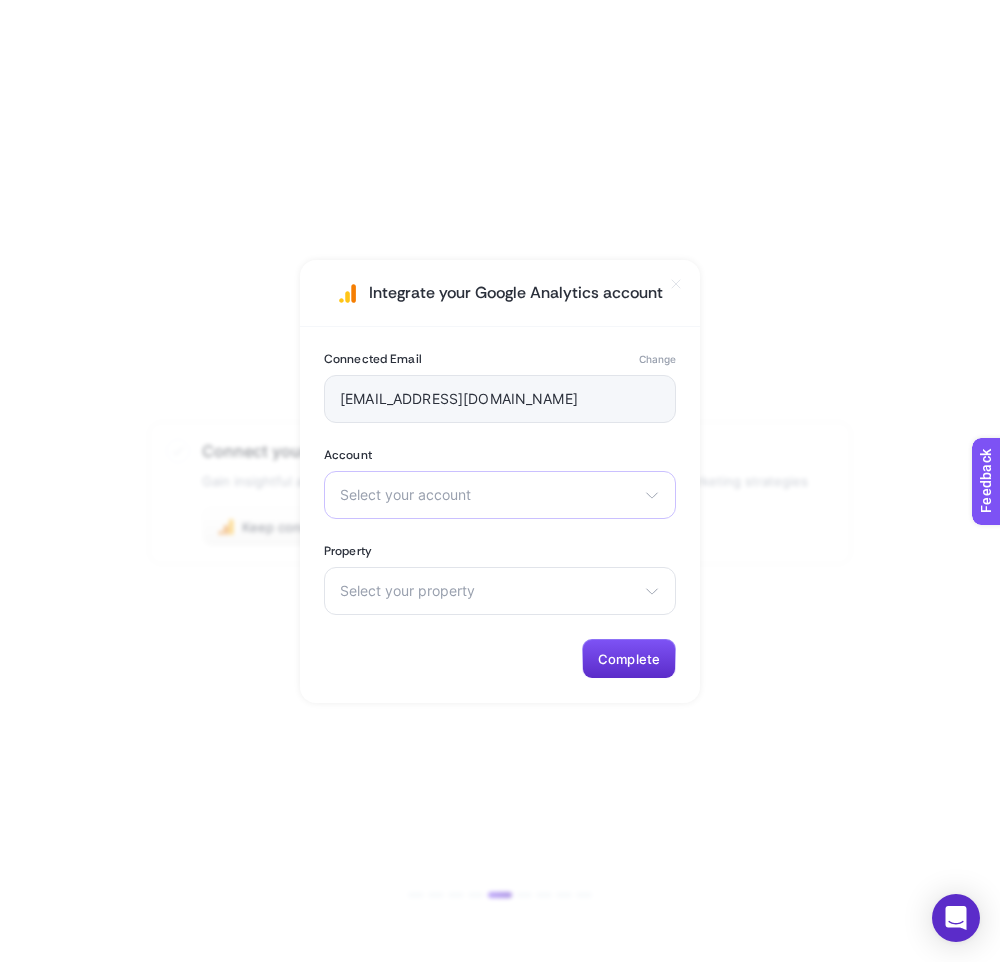 click on "Select your account" at bounding box center (488, 495) 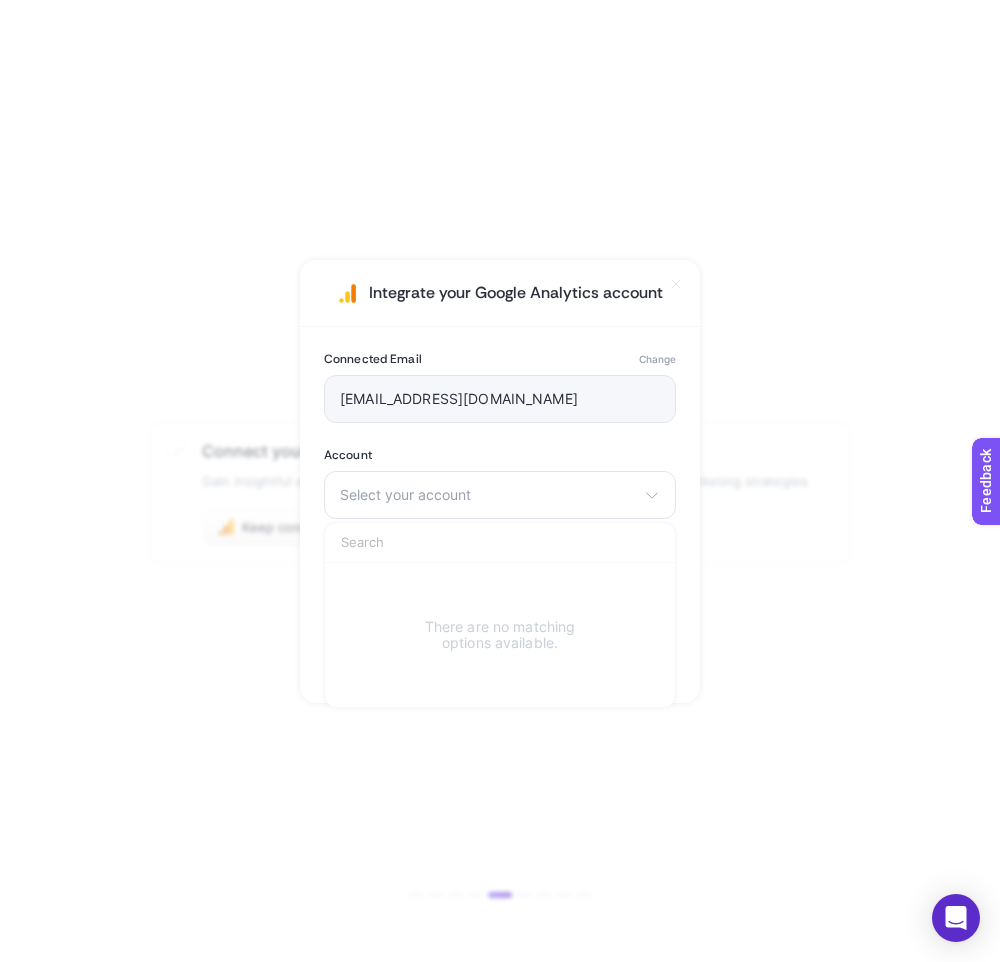 click on "Change" 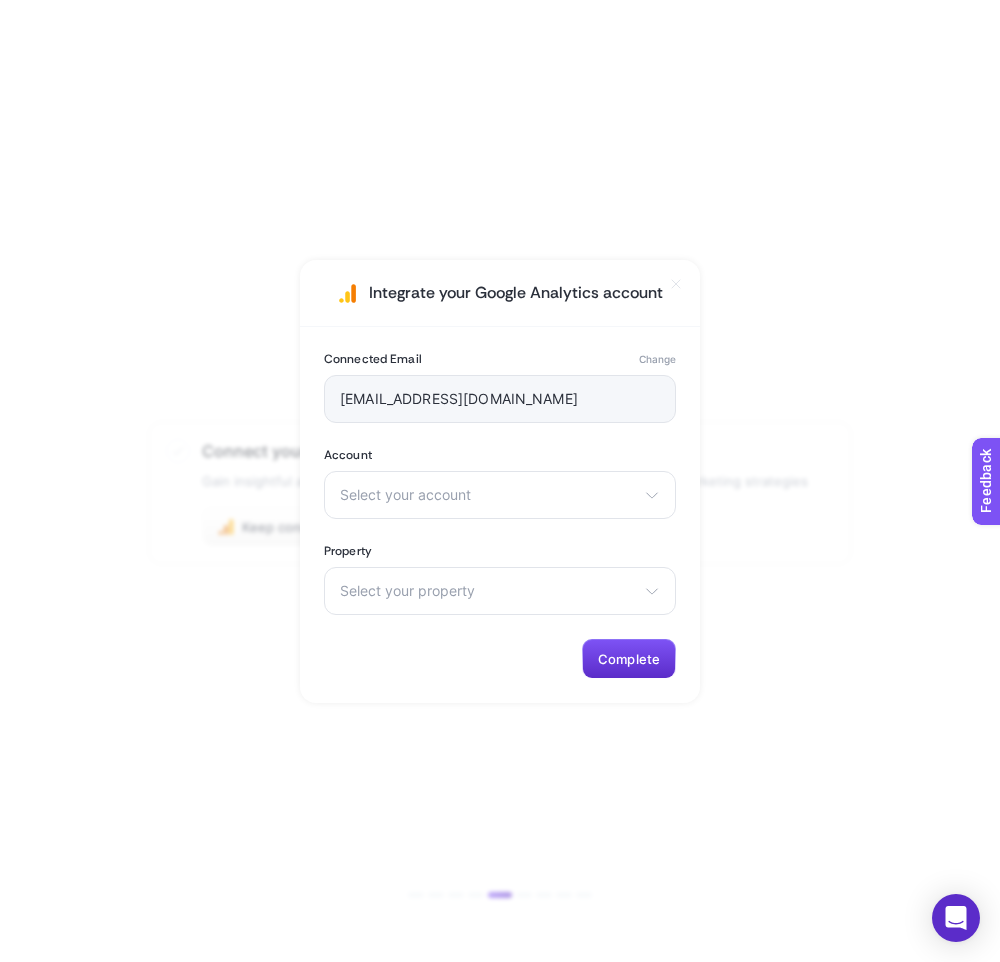 click on "Change" 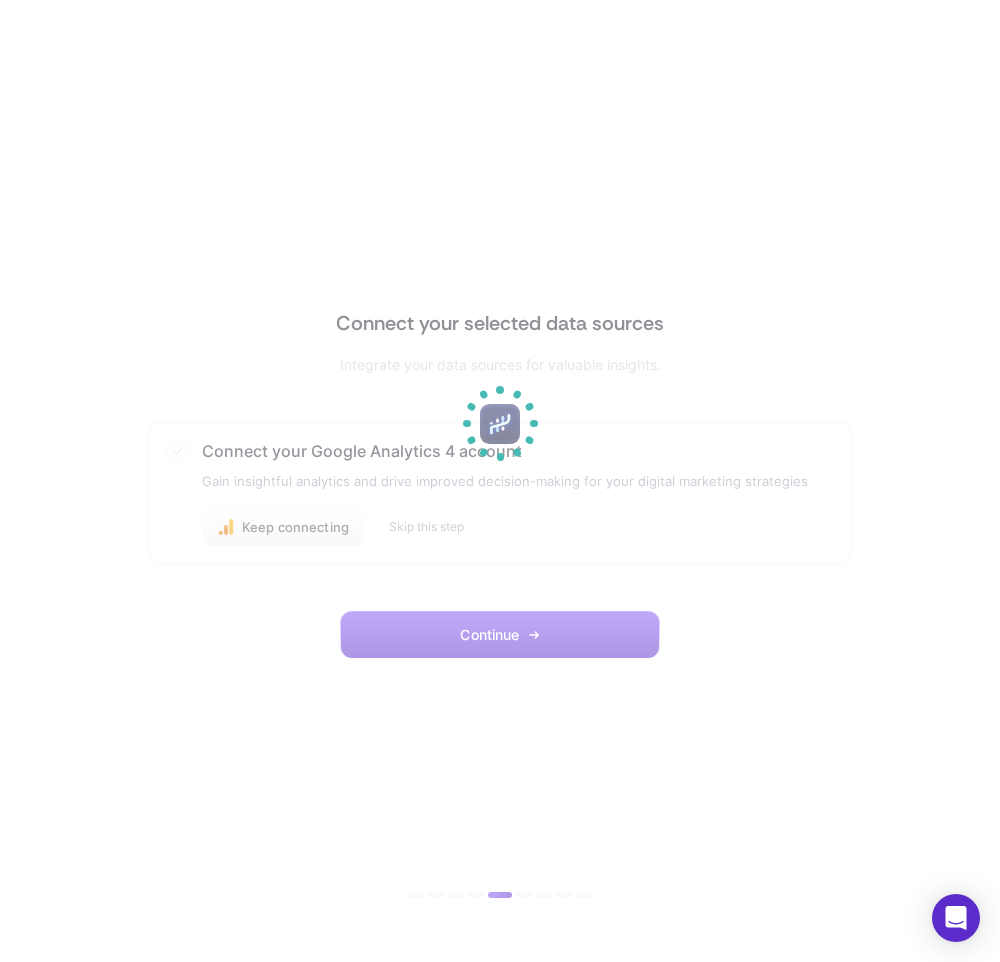 scroll, scrollTop: 0, scrollLeft: 0, axis: both 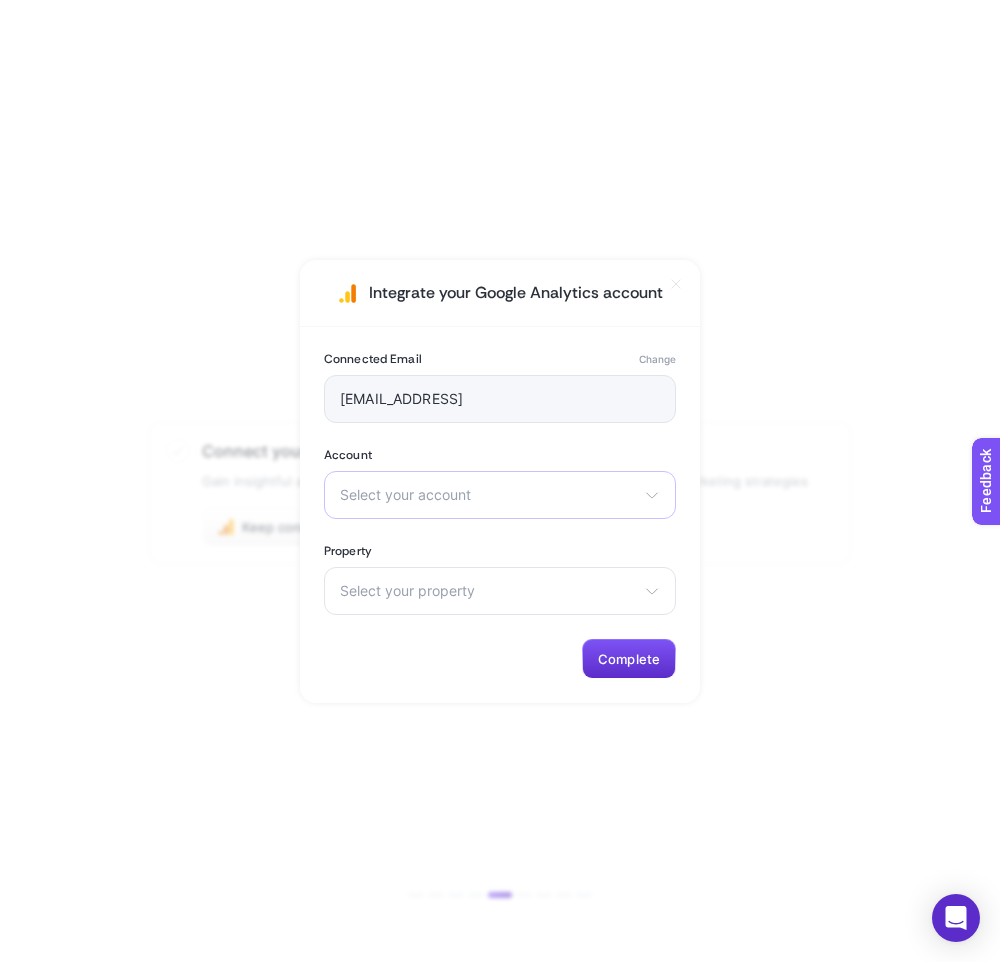 click on "Select your account heybooster (Passive) test-heybooster heybooster (active)" at bounding box center (500, 495) 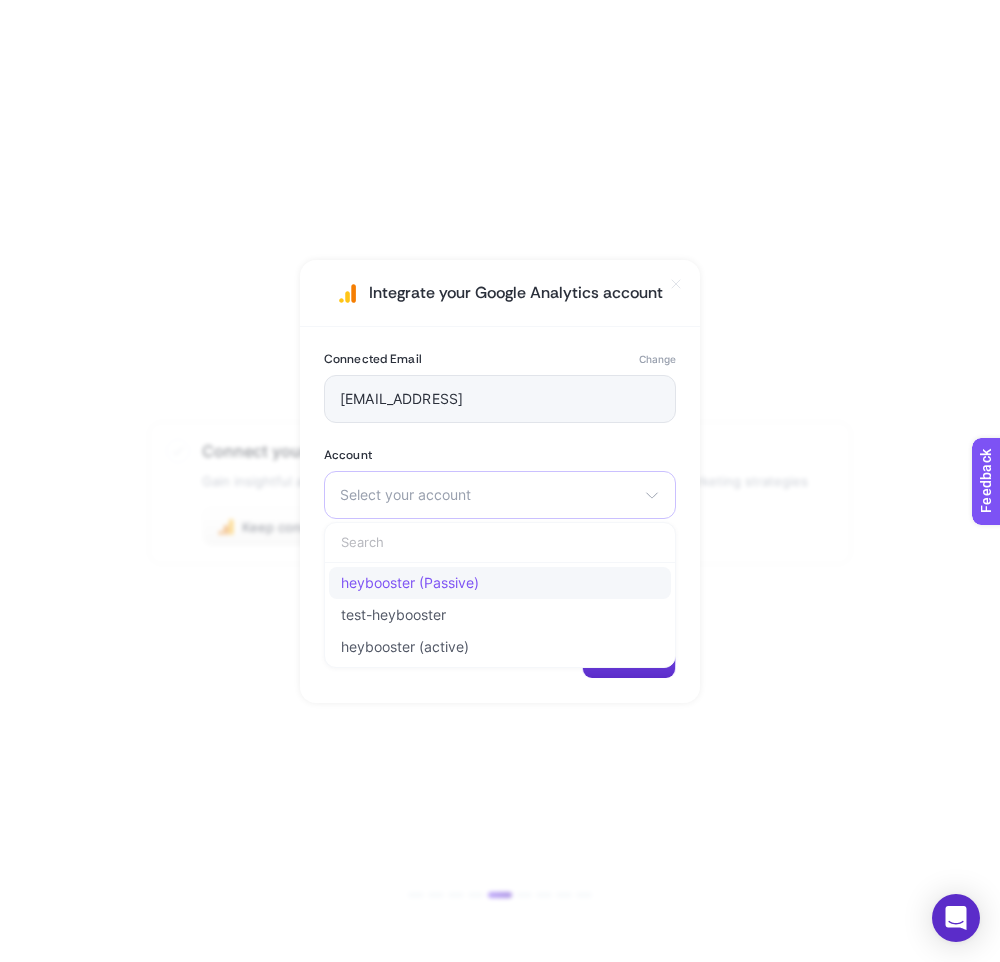 click on "heybooster (Passive)" 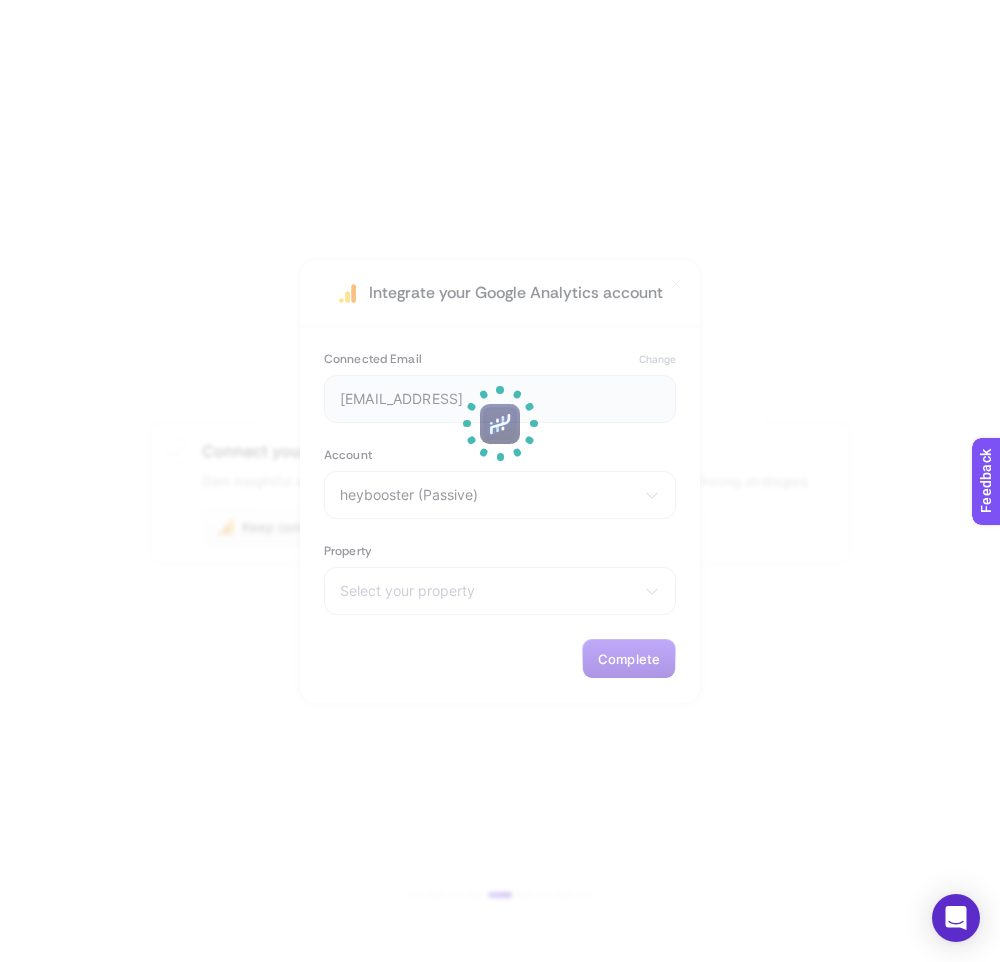 click 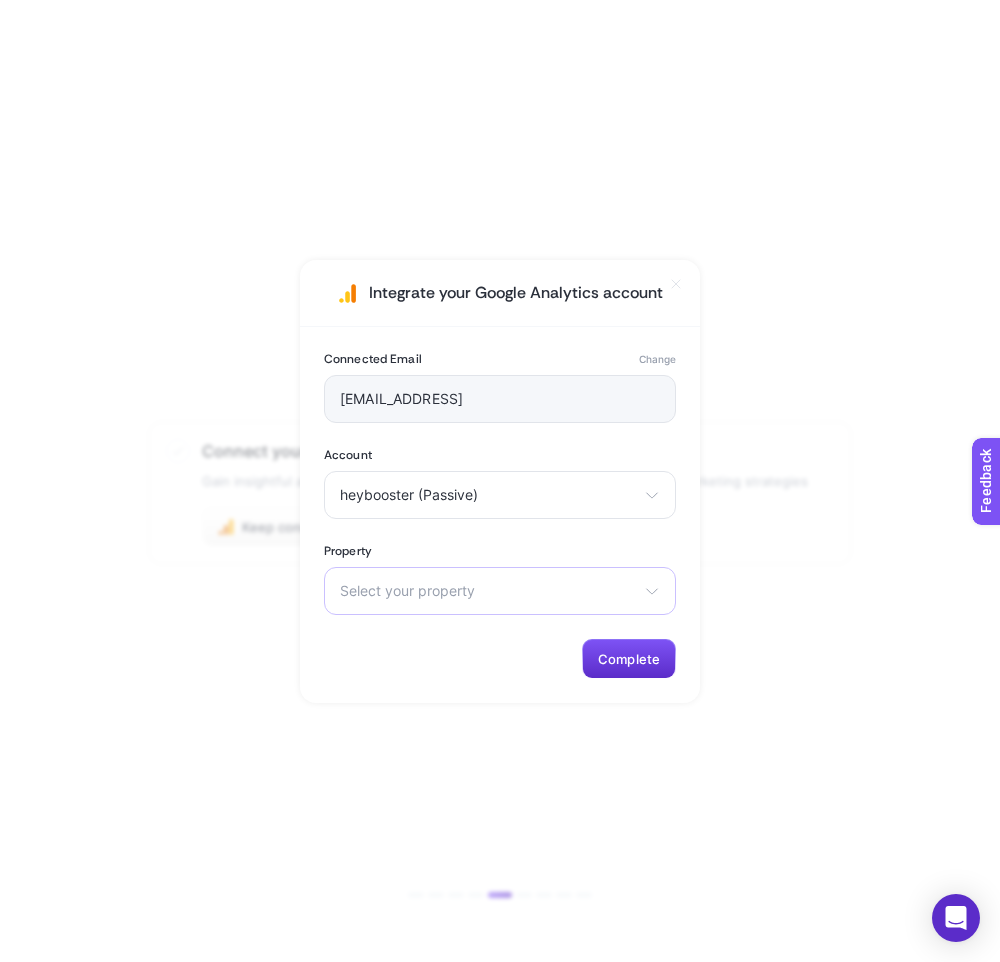 click on "Select your property" at bounding box center [488, 591] 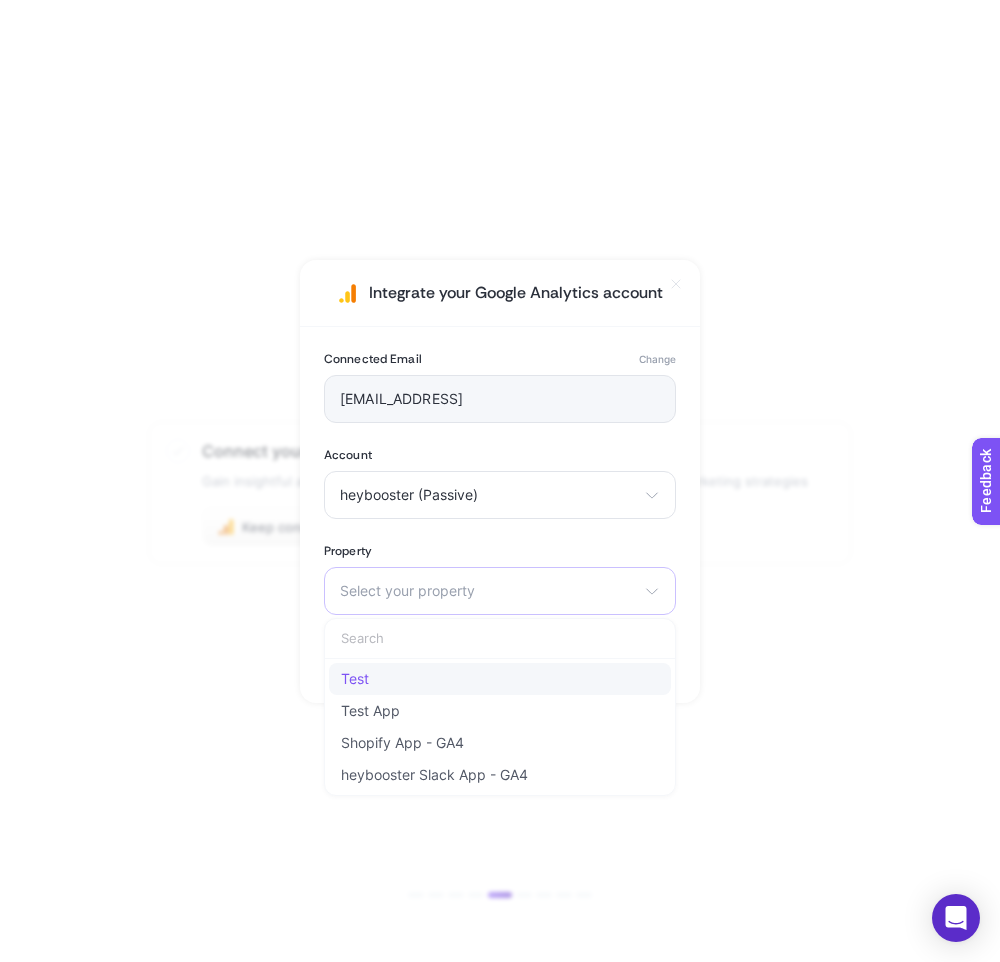 click on "Test" 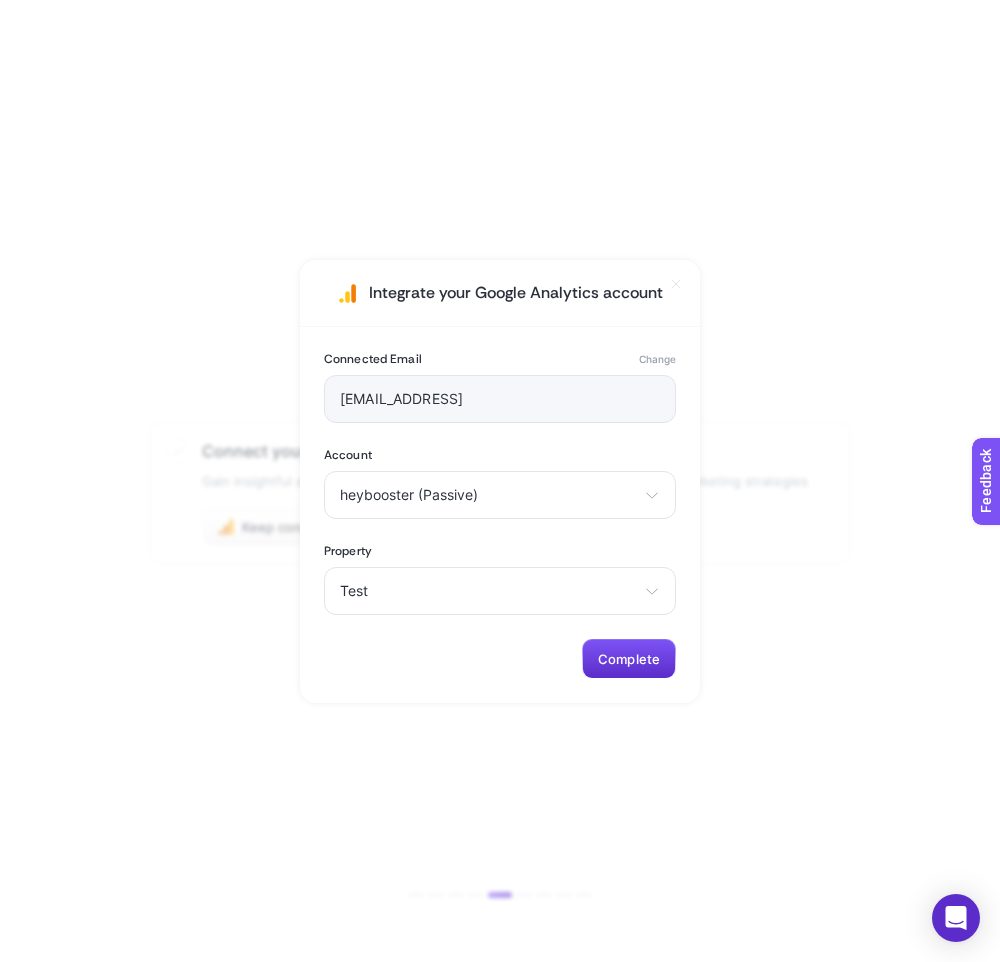 click on "Connected Email   Change  hey@heybooster.ai Account  heybooster (Passive) heybooster (Passive) test-heybooster heybooster (active) Property  Test Test Test App Shopify App - GA4 heybooster Slack App - GA4 Complete" at bounding box center [500, 515] 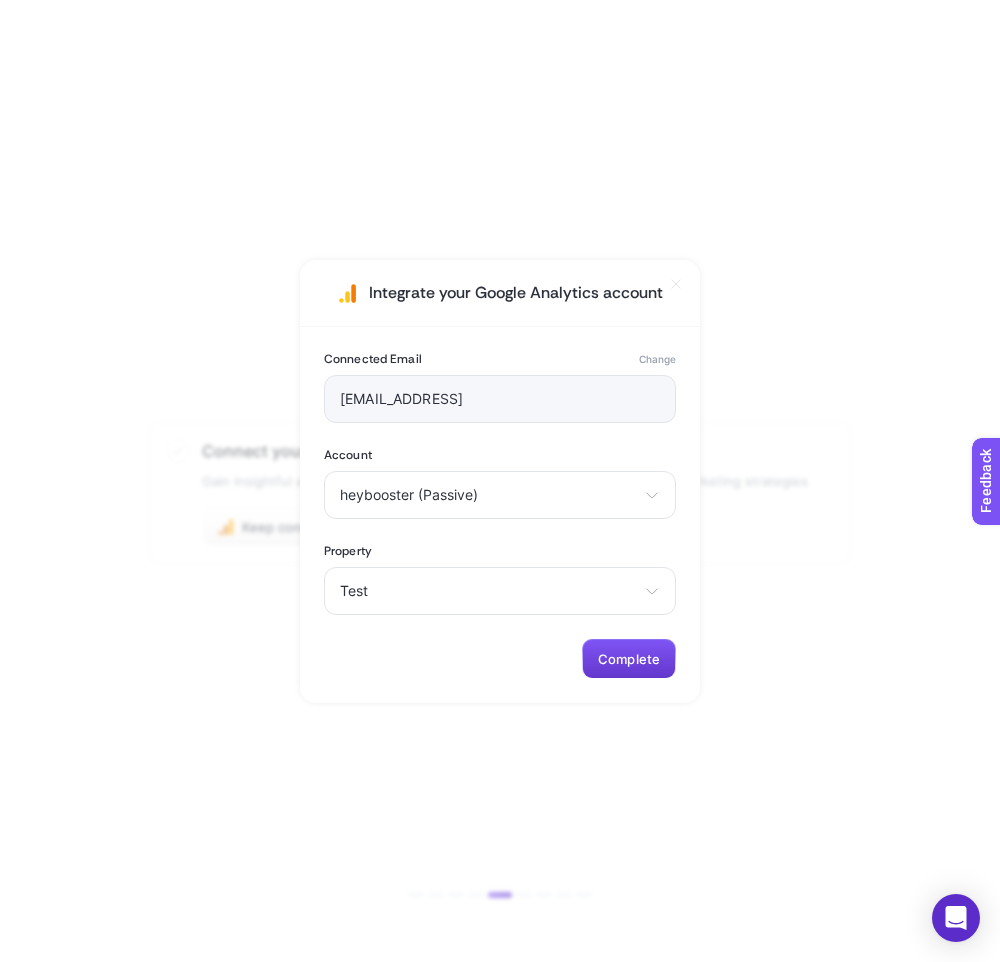 click on "Complete" 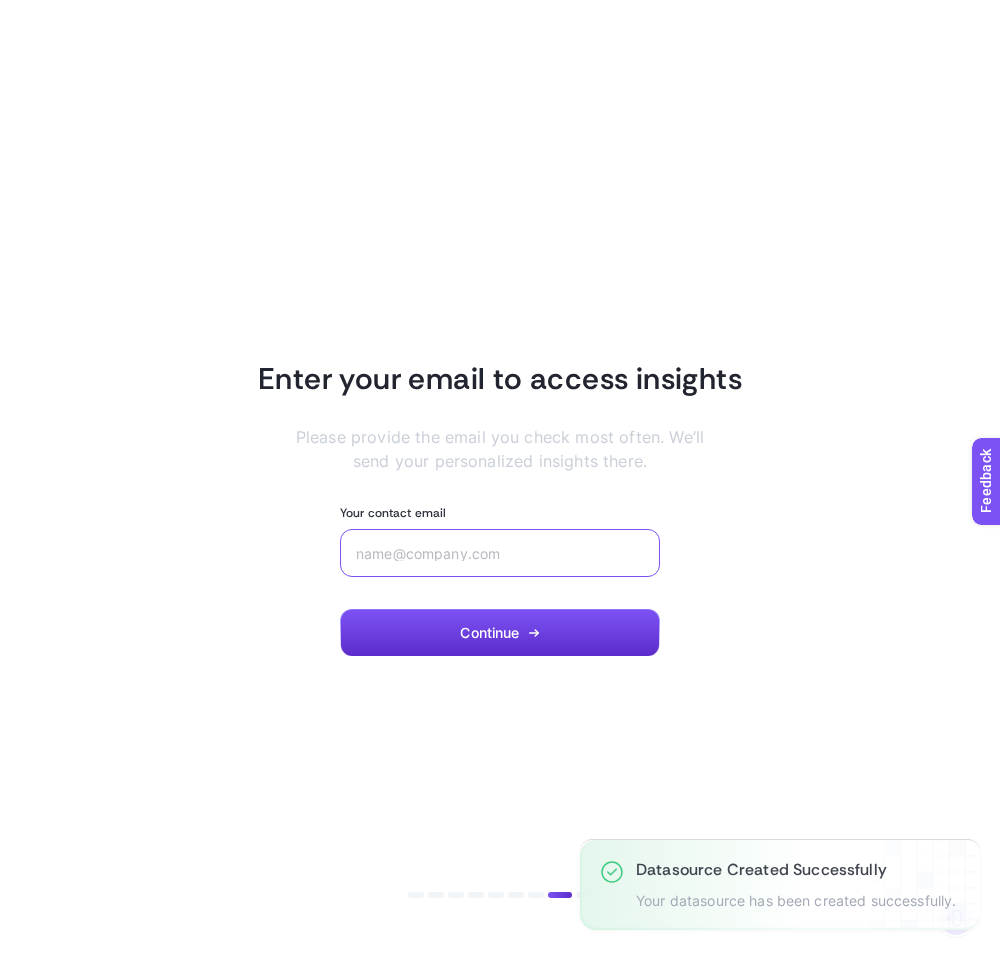 click on "Your contact email" at bounding box center [500, 553] 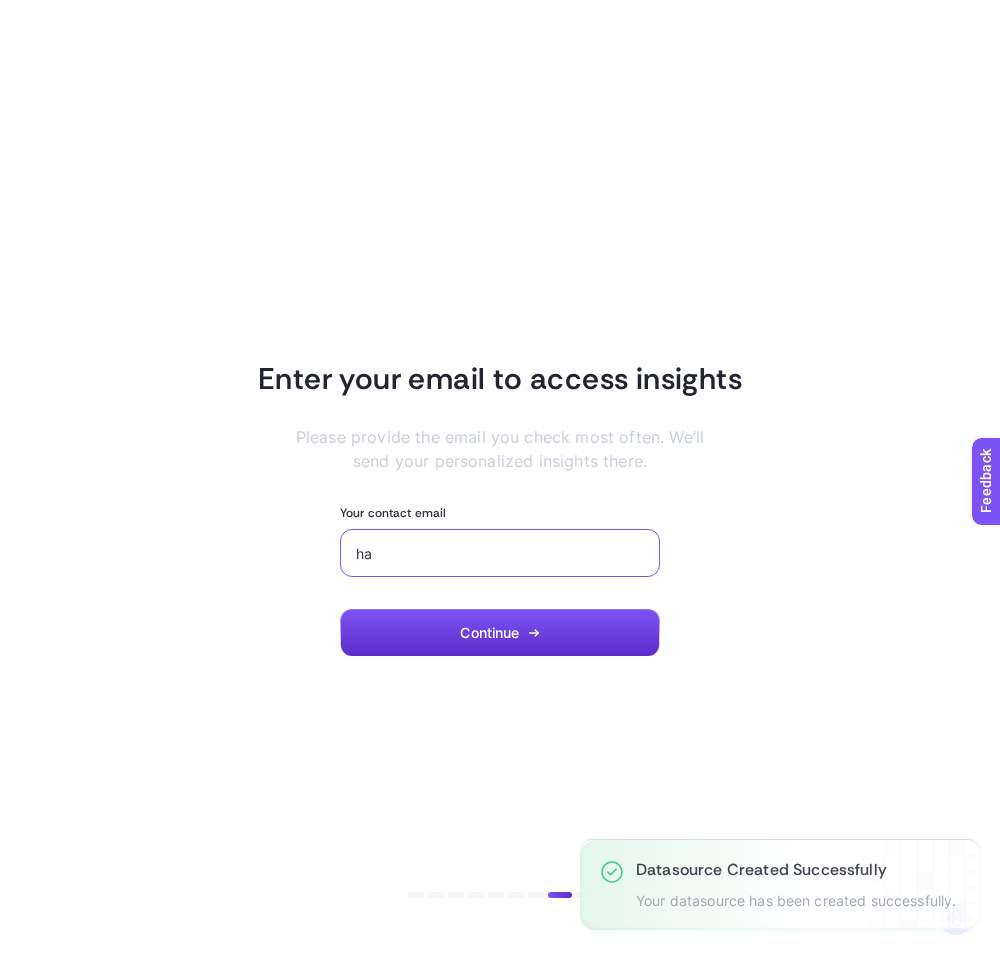 type on "h" 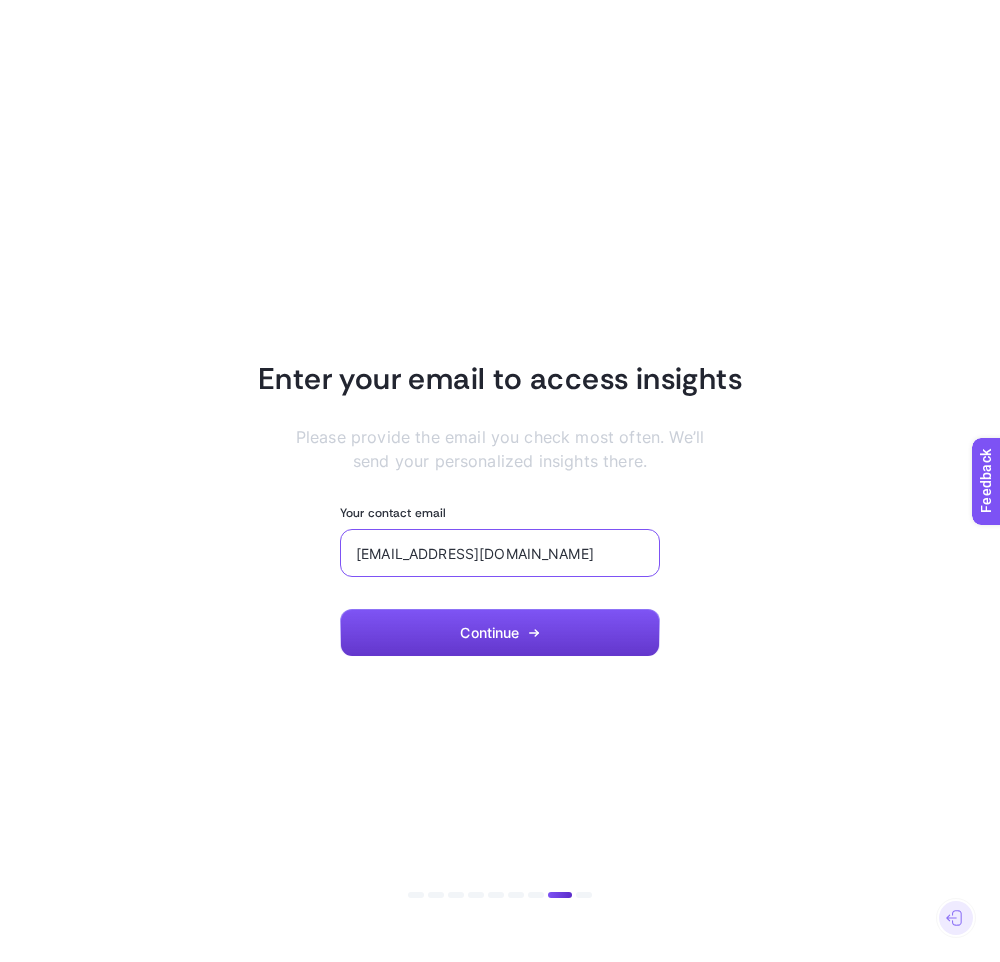type on "ga4connectionerror@gmail.com" 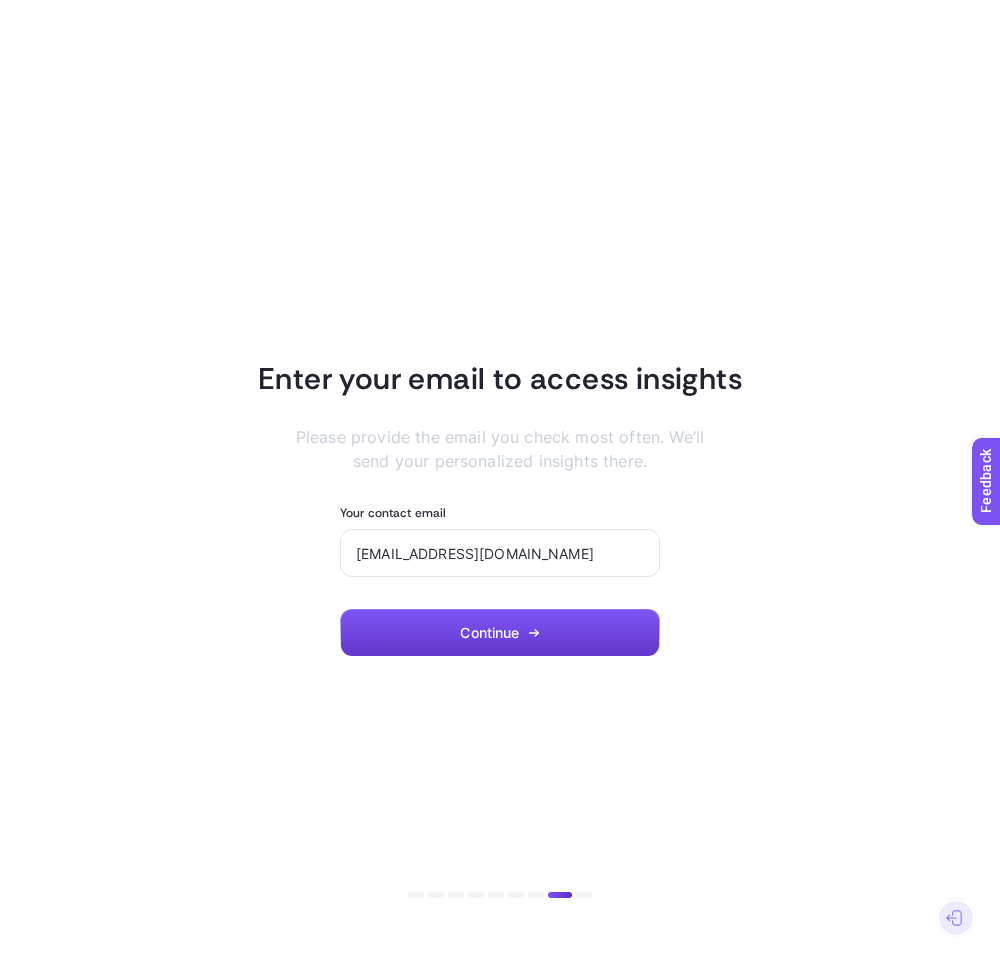 click on "Continue" at bounding box center (500, 633) 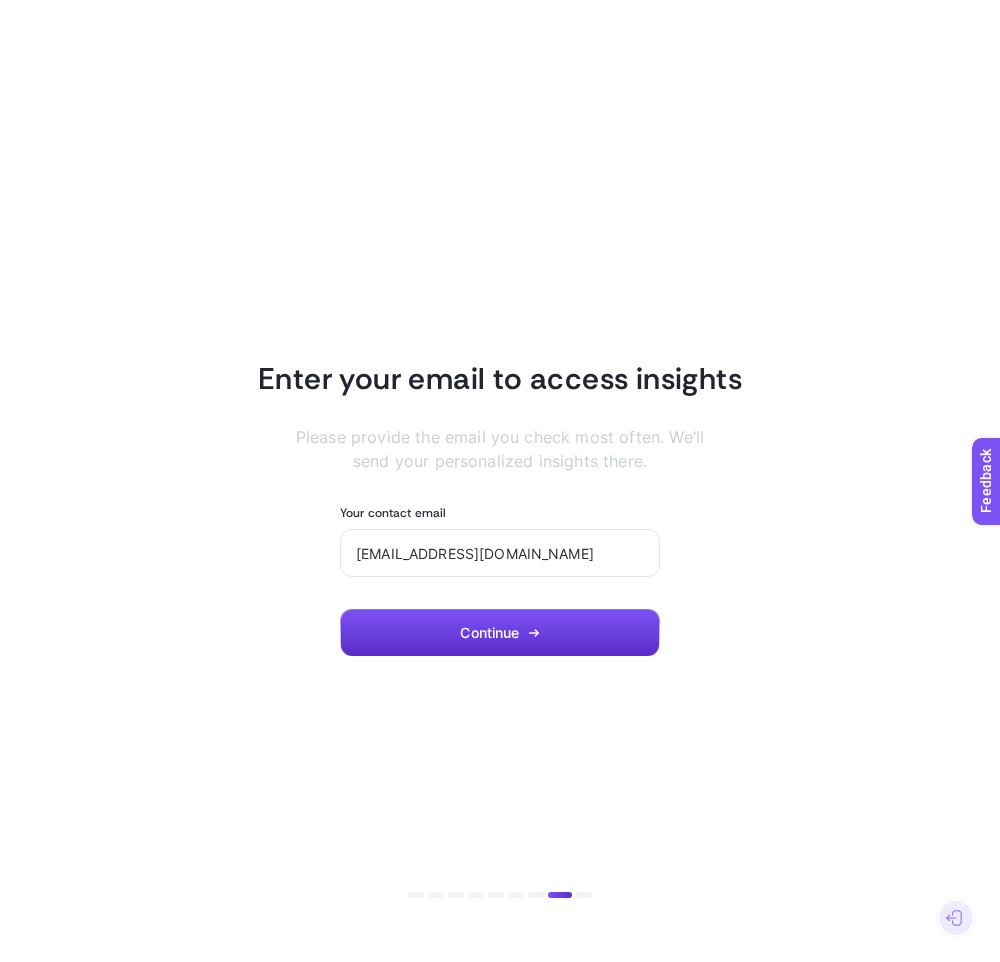 click on "Your contact email  ga4connectionerror@gmail.com Continue" at bounding box center [500, 581] 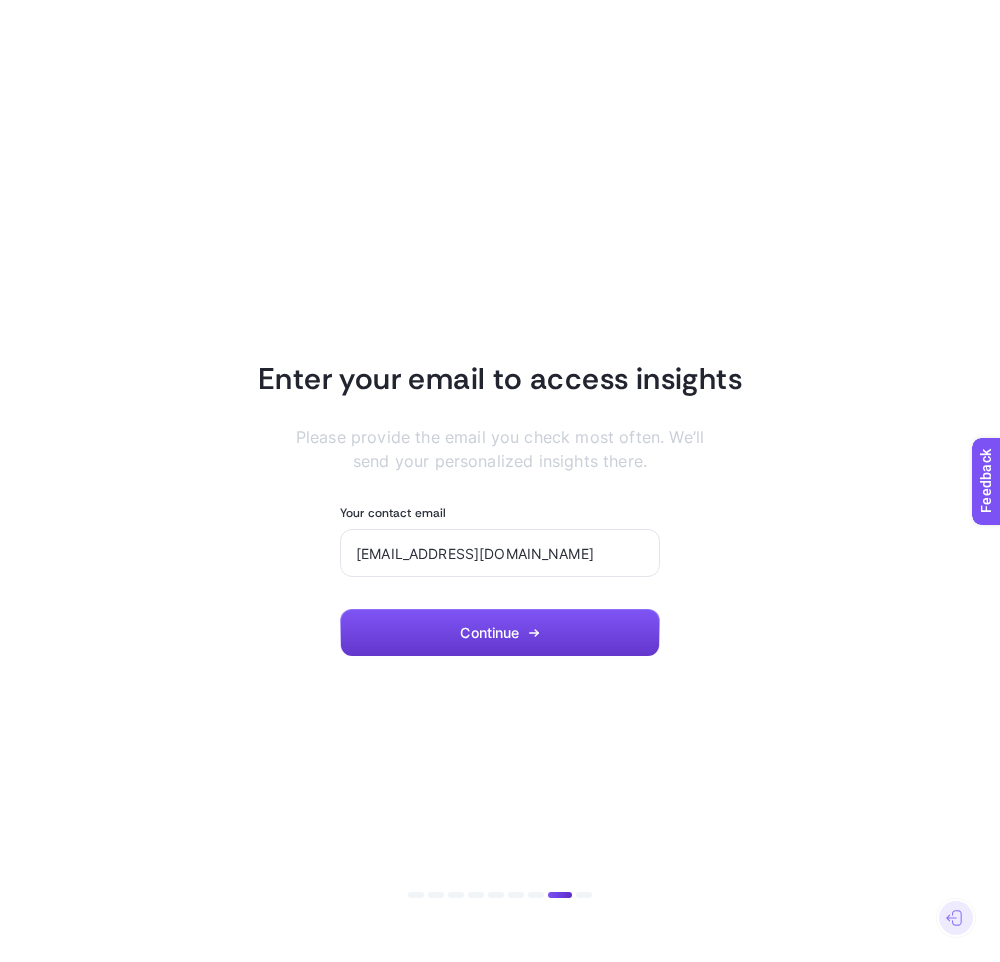 click on "Continue" at bounding box center [500, 633] 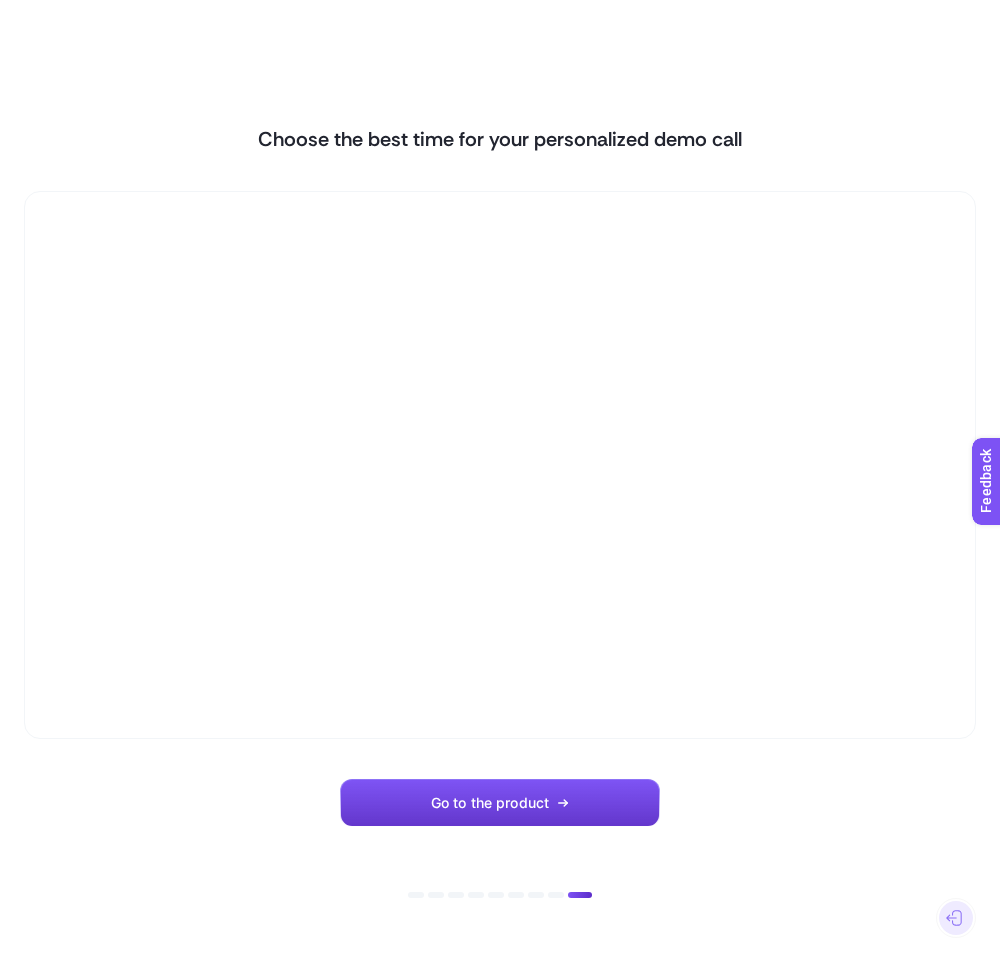click on "Go to the product" at bounding box center (500, 803) 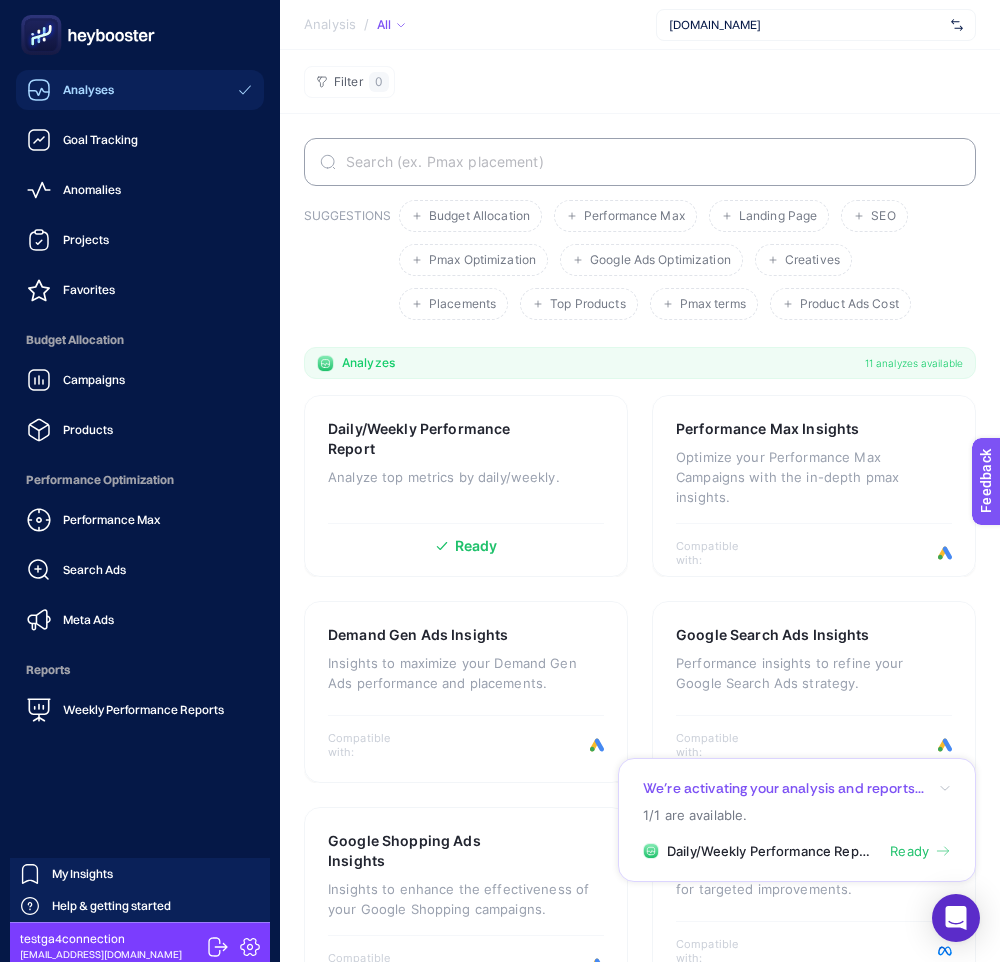 click on "testga4connection ga4connectionerror@gmail.com" at bounding box center [140, 946] 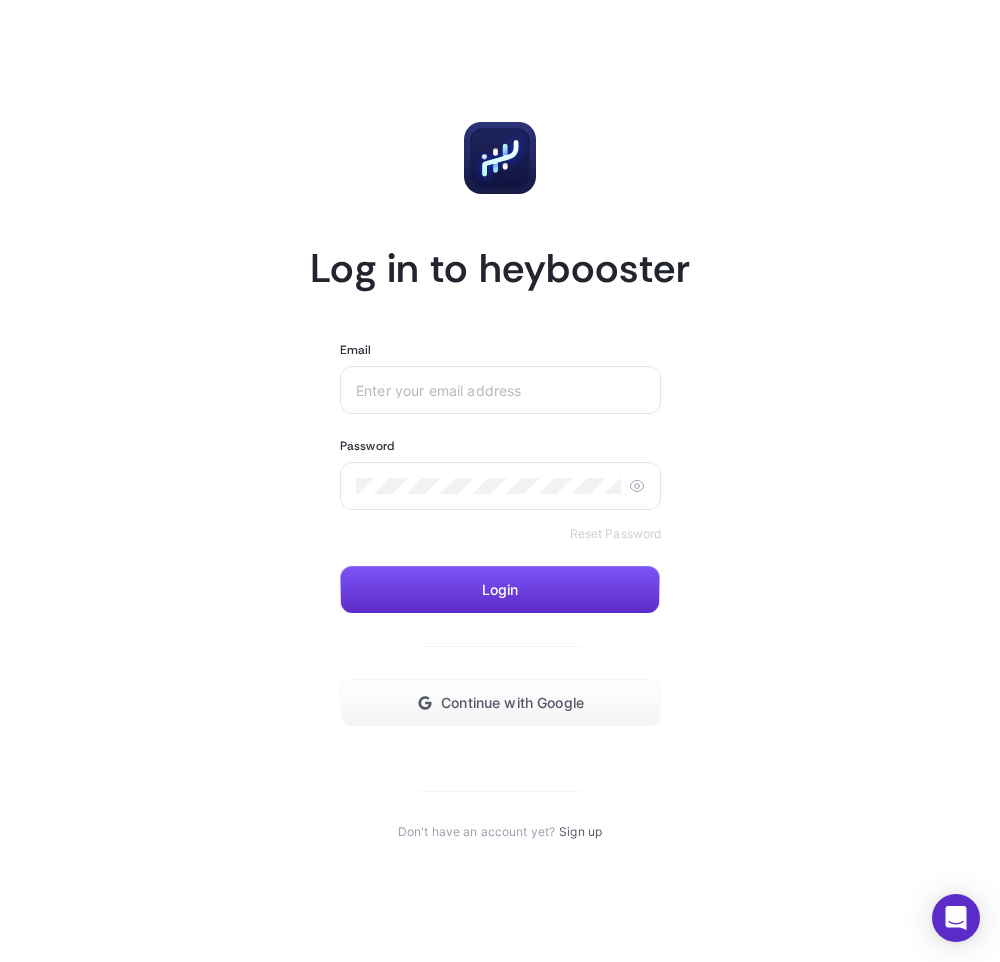 scroll, scrollTop: 0, scrollLeft: 0, axis: both 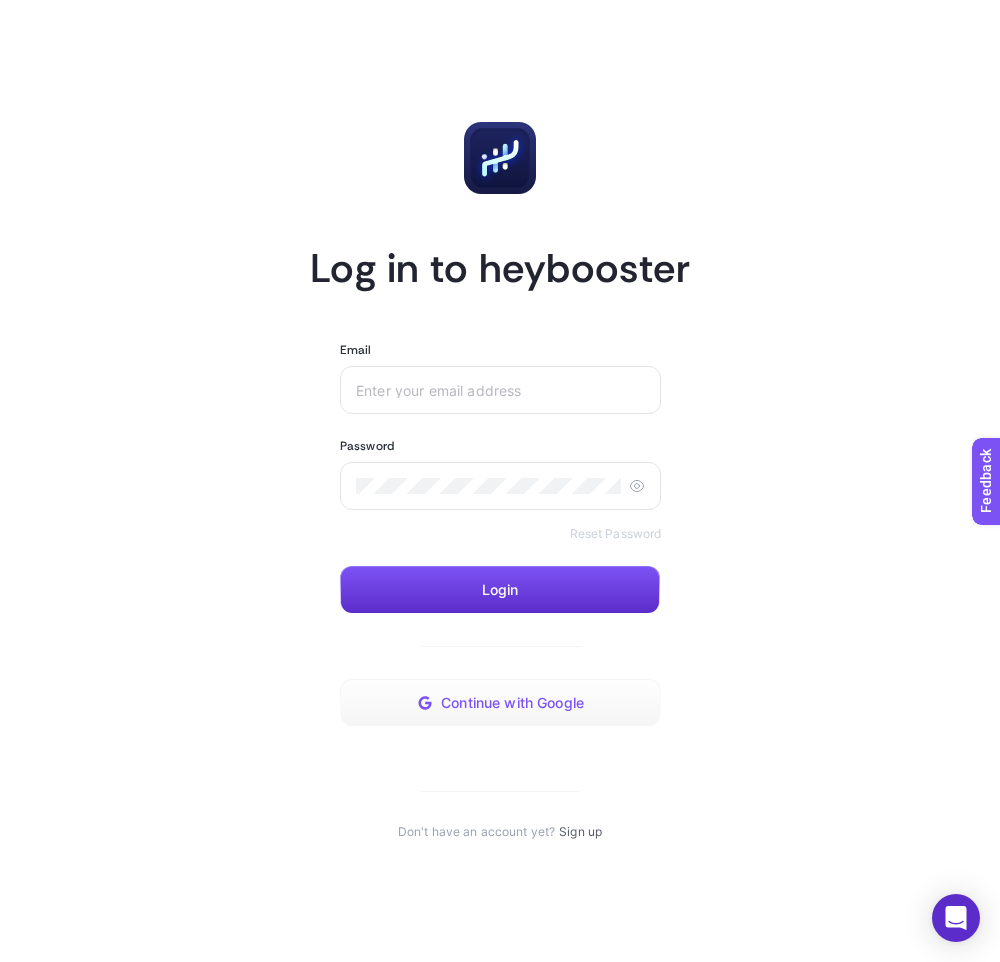 click 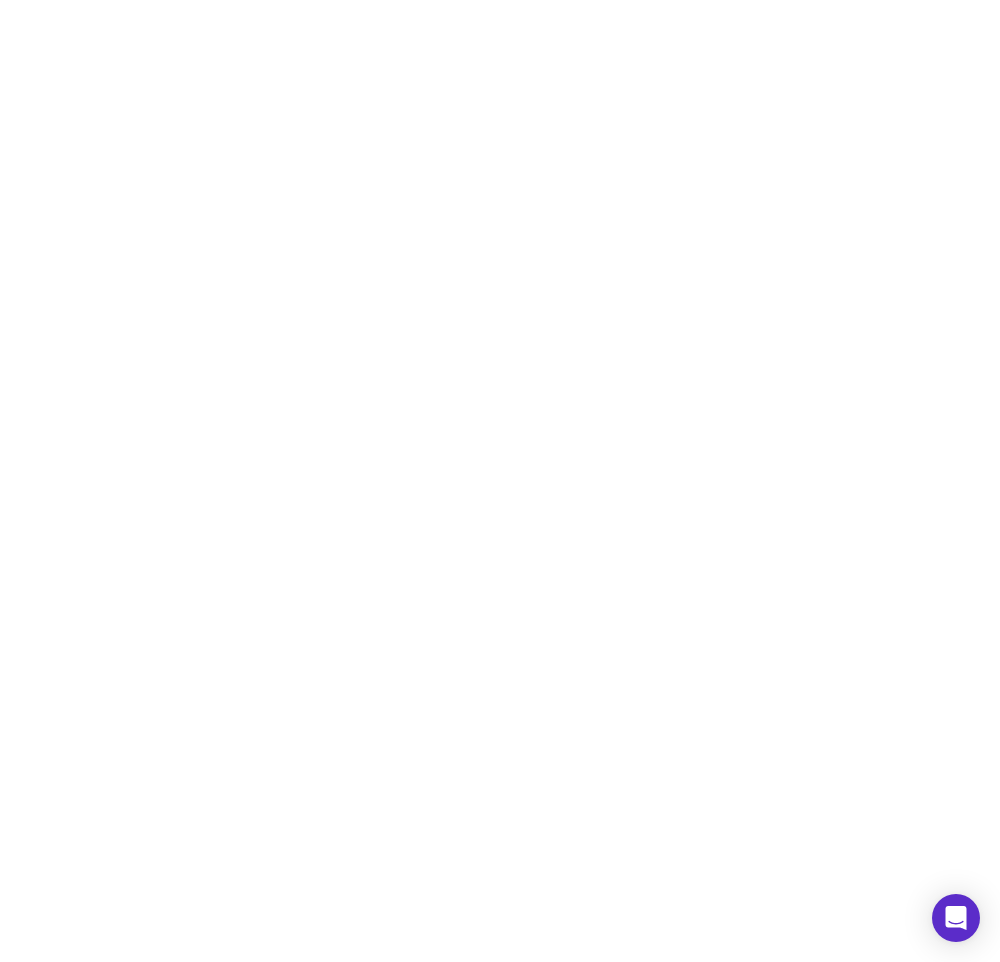 scroll, scrollTop: 0, scrollLeft: 0, axis: both 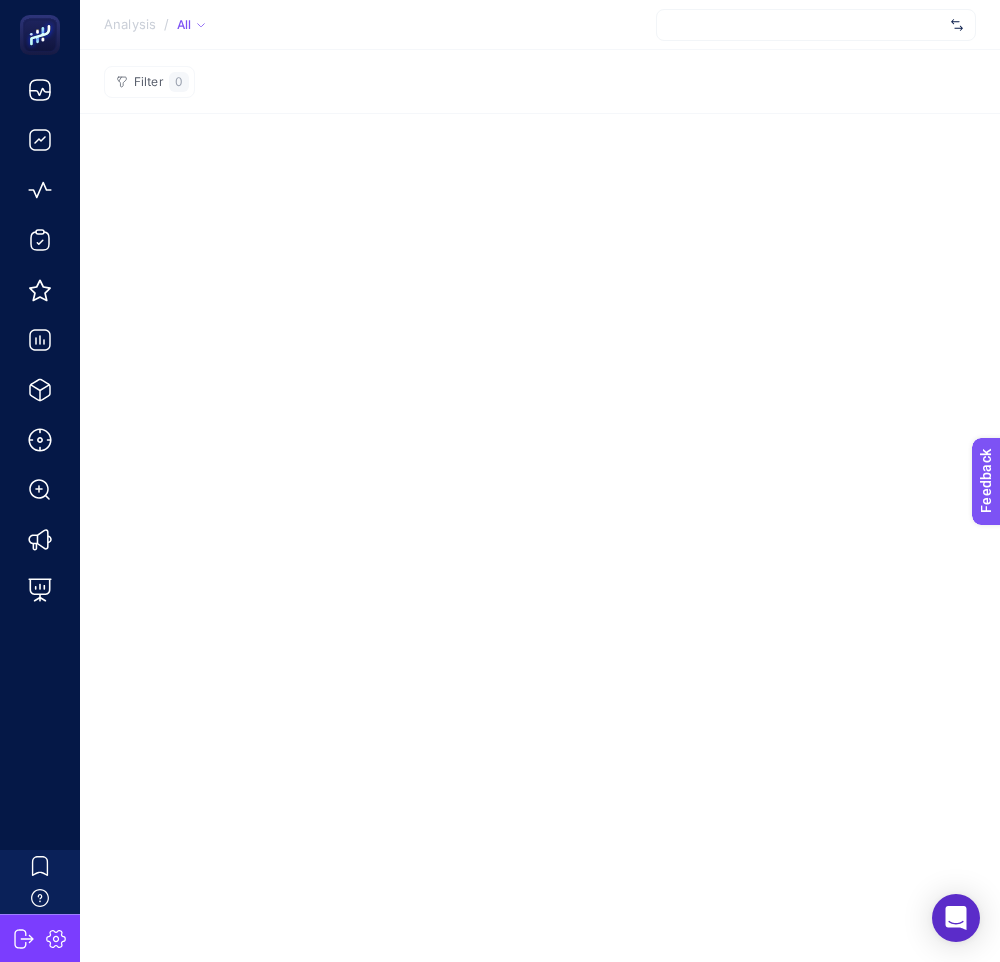 click at bounding box center (816, 25) 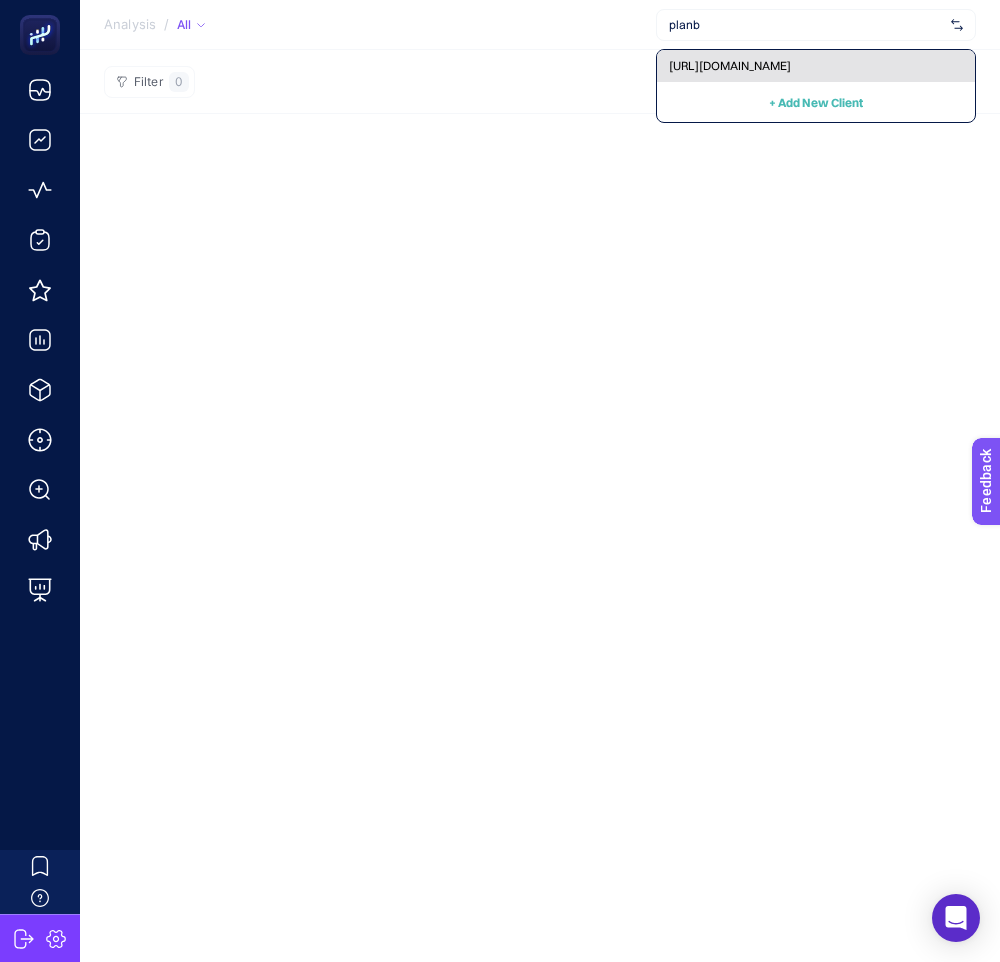 type on "planb" 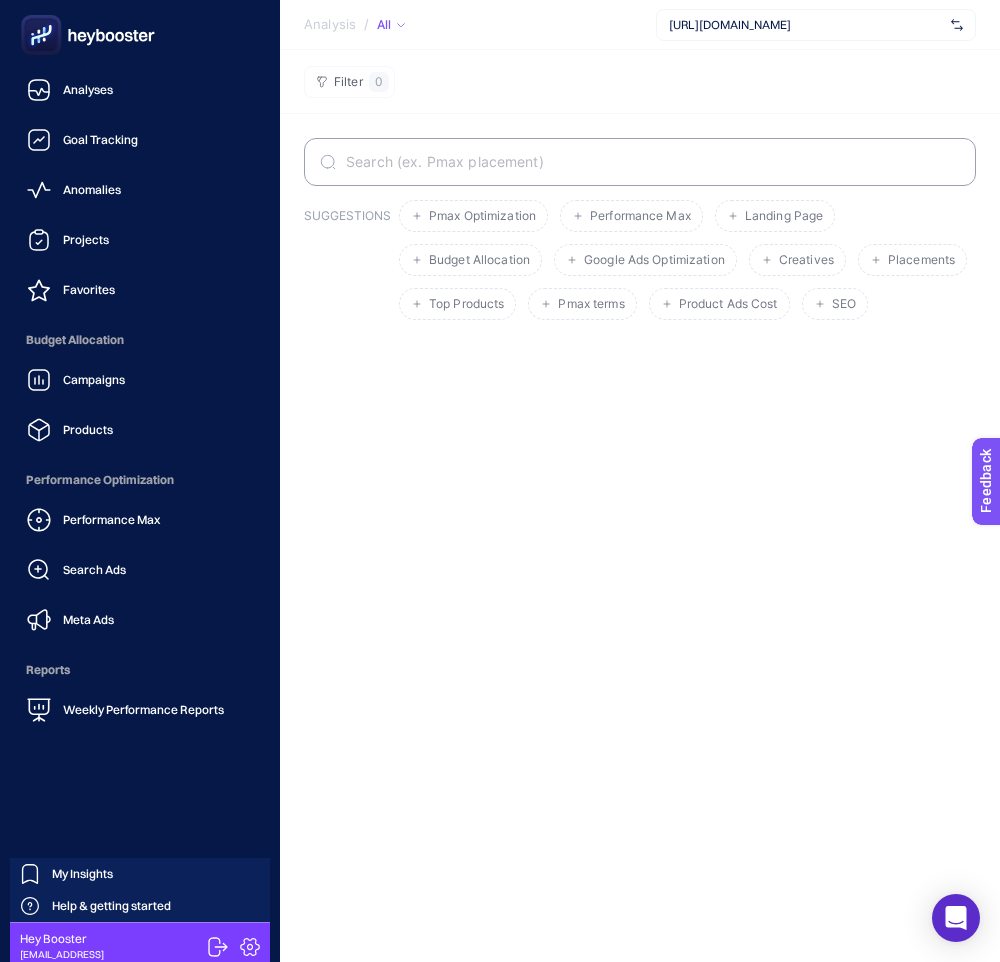click 